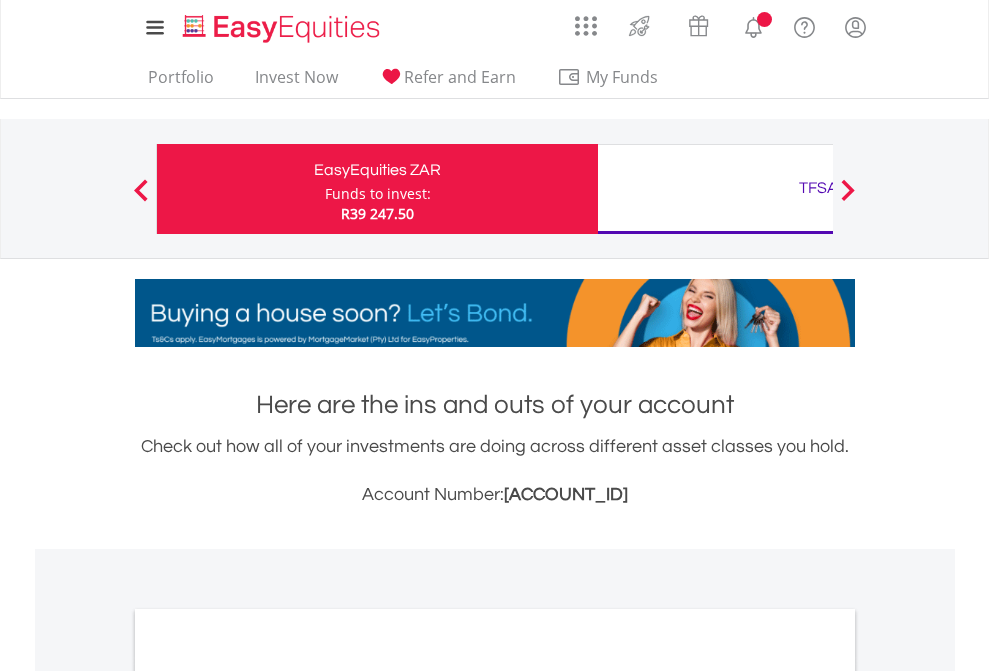 scroll, scrollTop: 0, scrollLeft: 0, axis: both 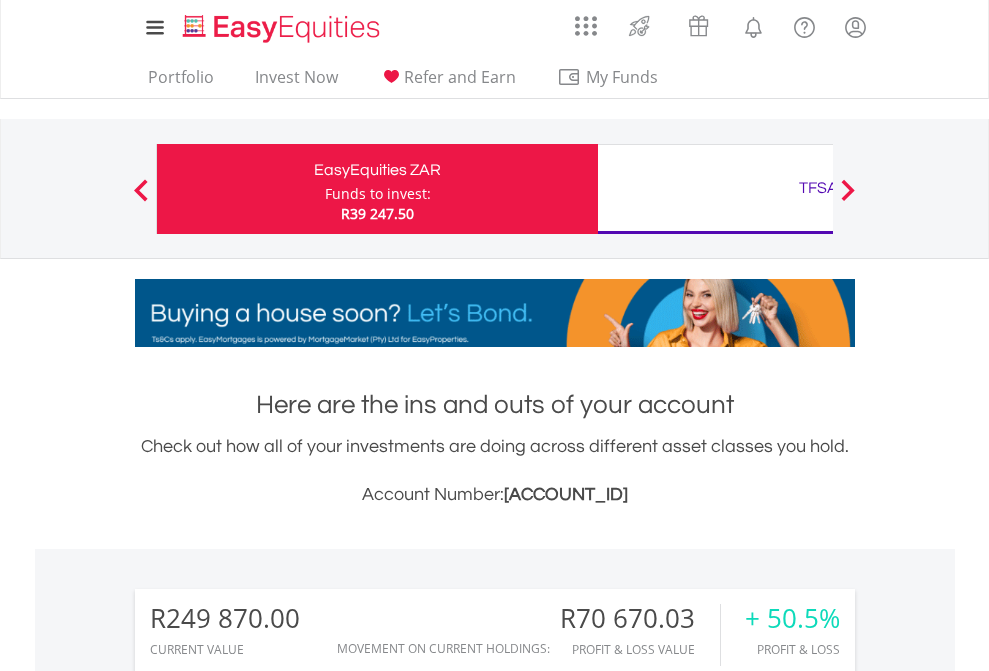 click on "Funds to invest:" at bounding box center (378, 194) 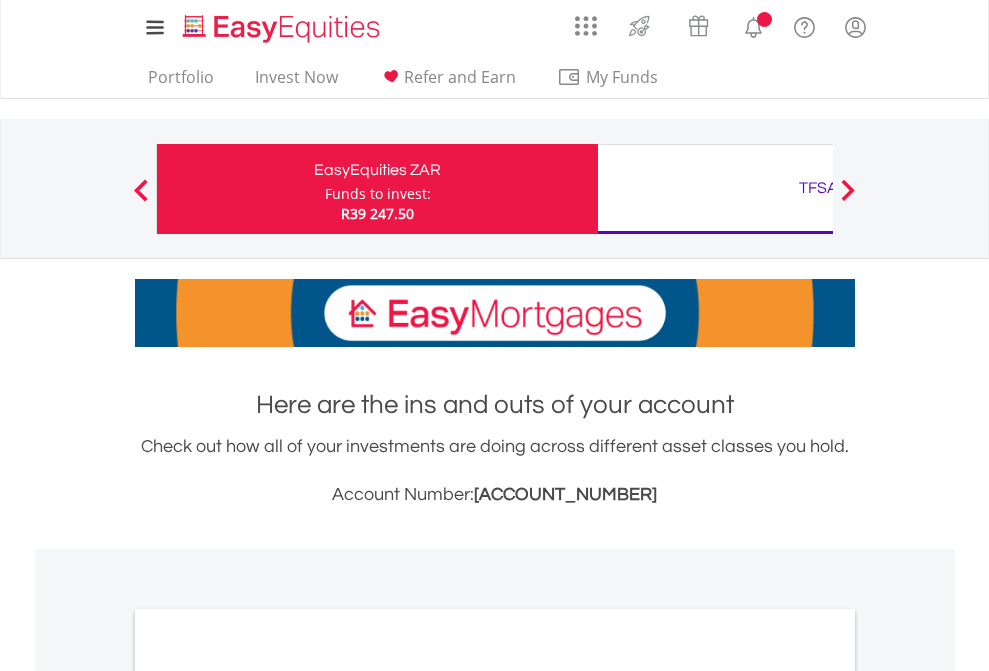 scroll, scrollTop: 0, scrollLeft: 0, axis: both 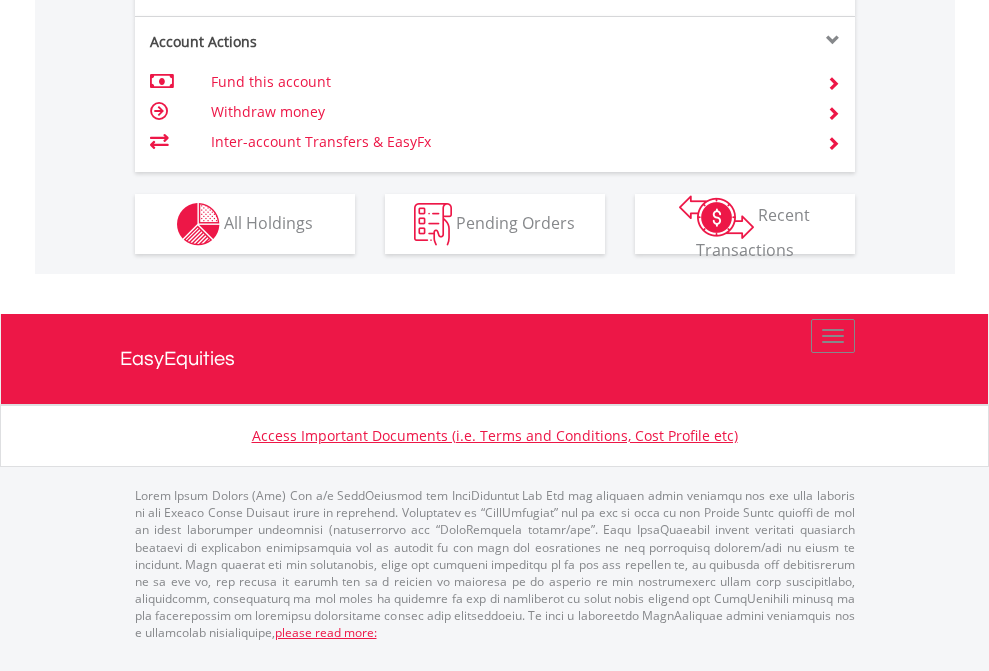 click on "Investment types" at bounding box center [706, -337] 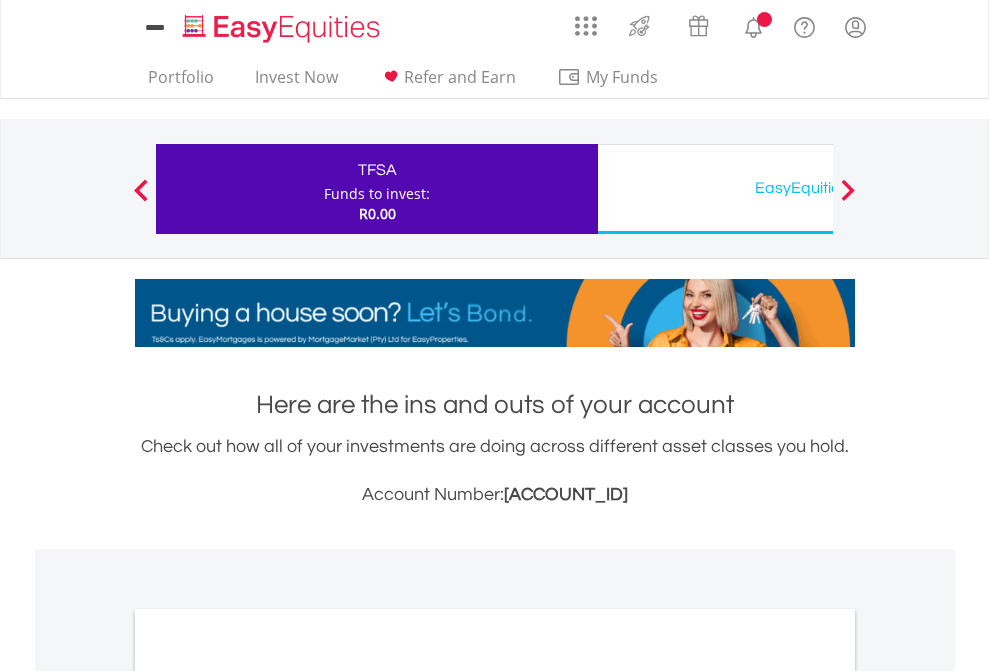scroll, scrollTop: 0, scrollLeft: 0, axis: both 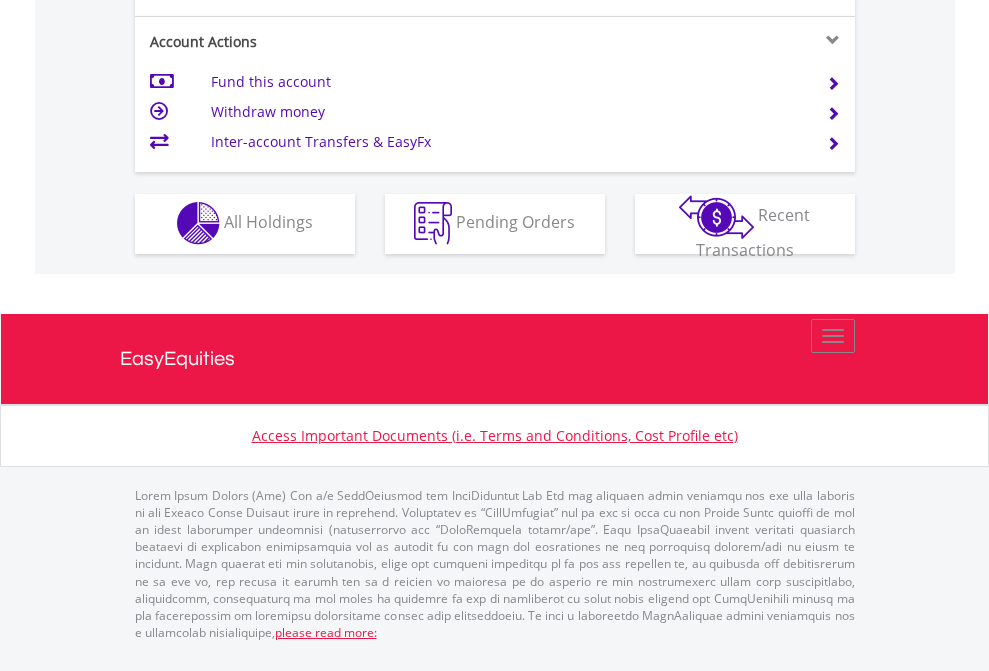 click on "Investment types" at bounding box center (706, -353) 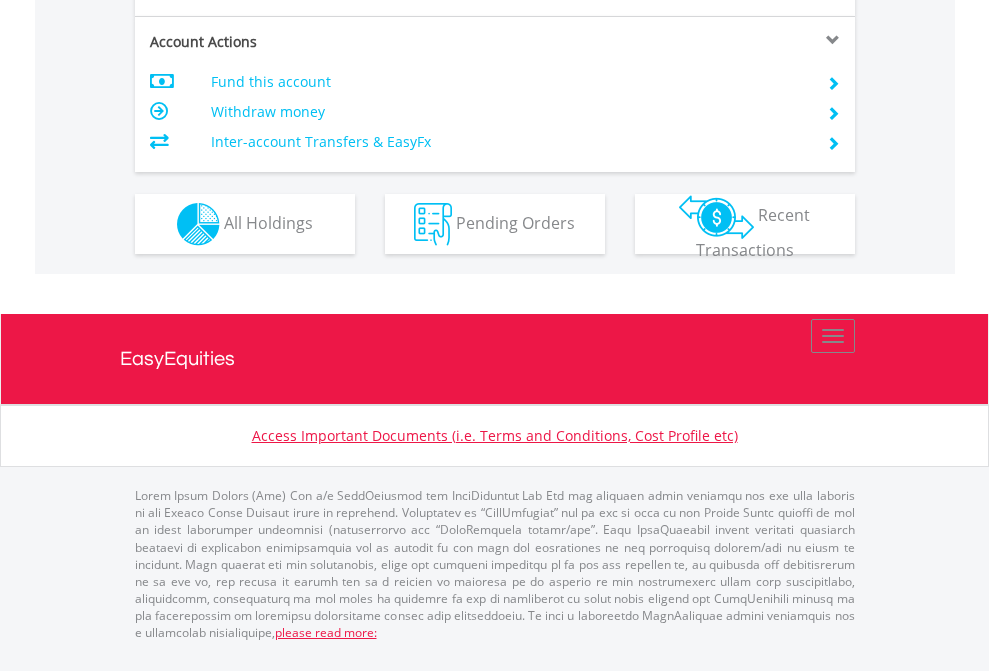 scroll, scrollTop: 1877, scrollLeft: 0, axis: vertical 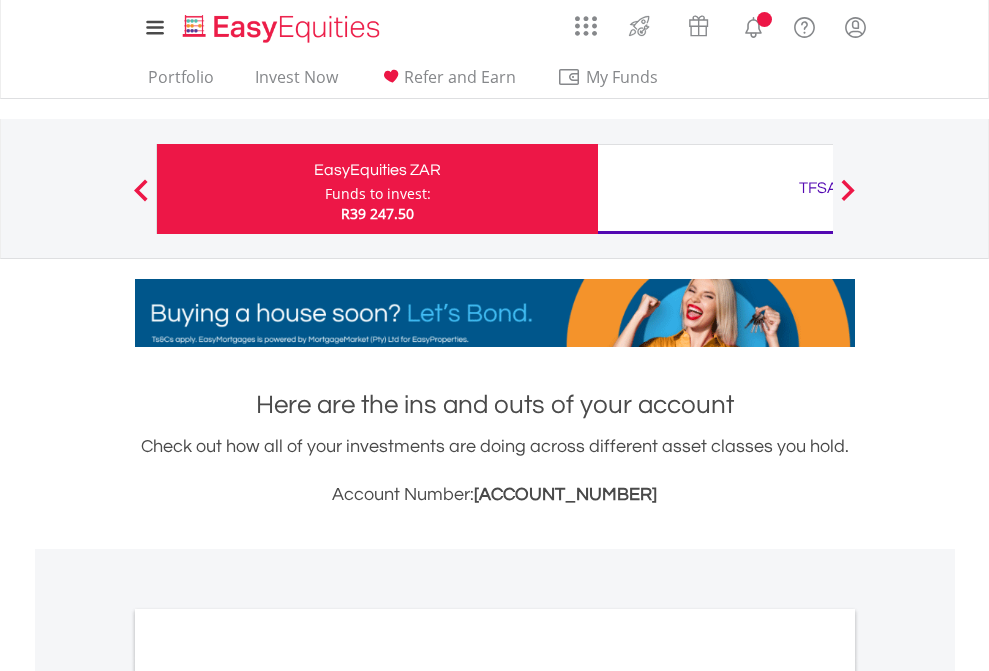 click on "All Holdings" at bounding box center (268, 1096) 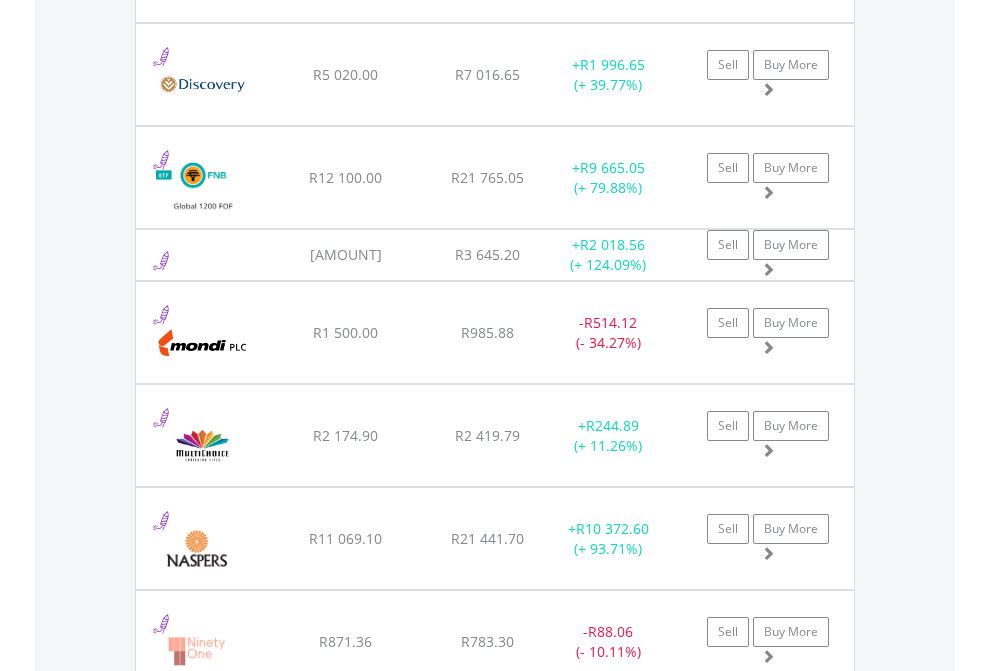 scroll, scrollTop: 144, scrollLeft: 0, axis: vertical 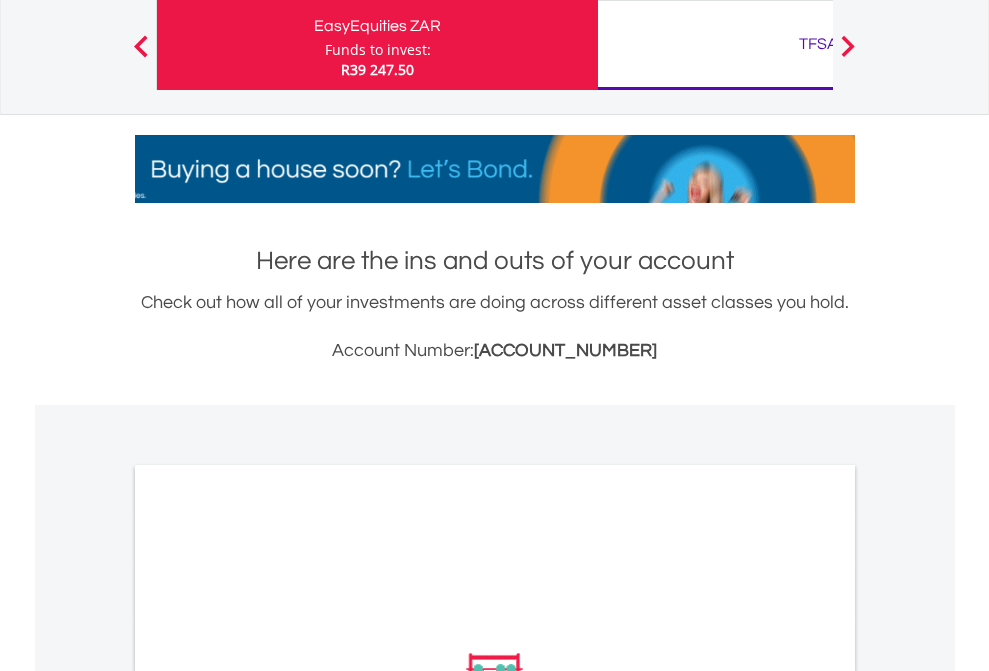 click on "TFSA" at bounding box center [818, 44] 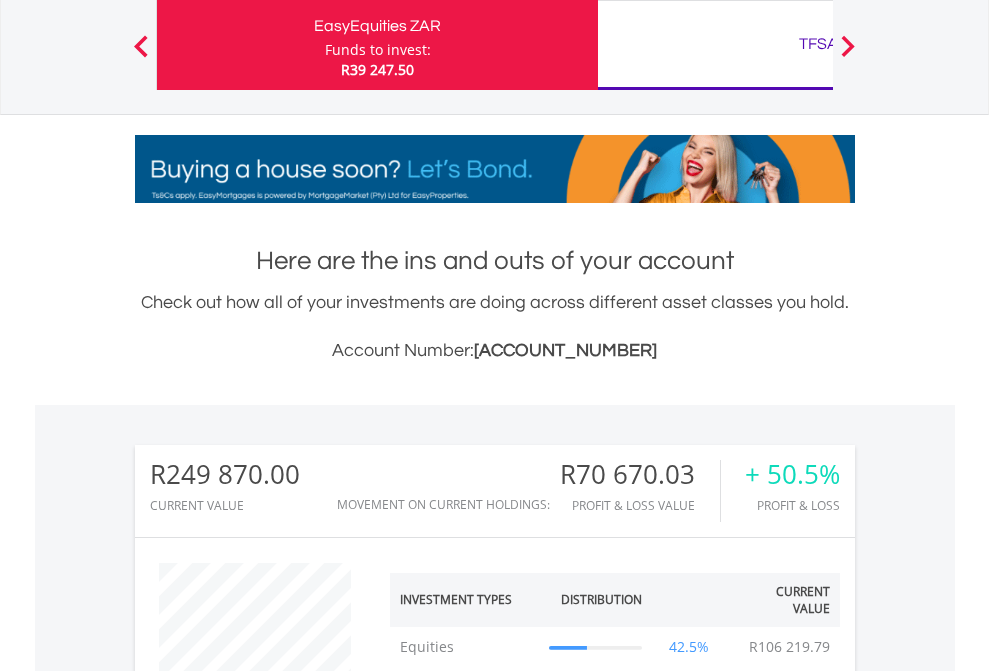 click on "All Holdings" at bounding box center [268, 1442] 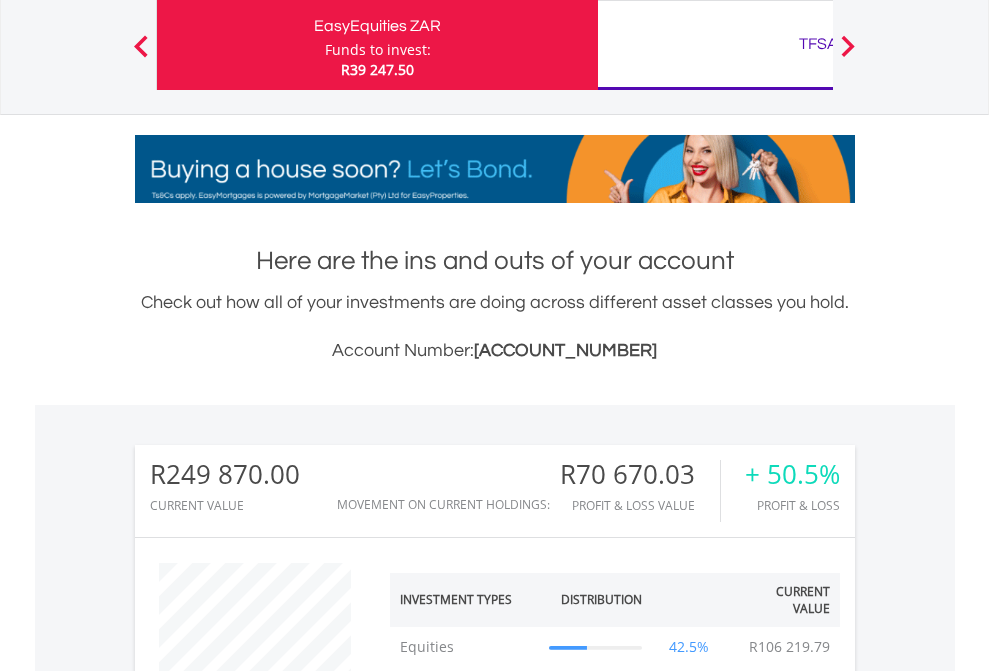 scroll, scrollTop: 999808, scrollLeft: 999687, axis: both 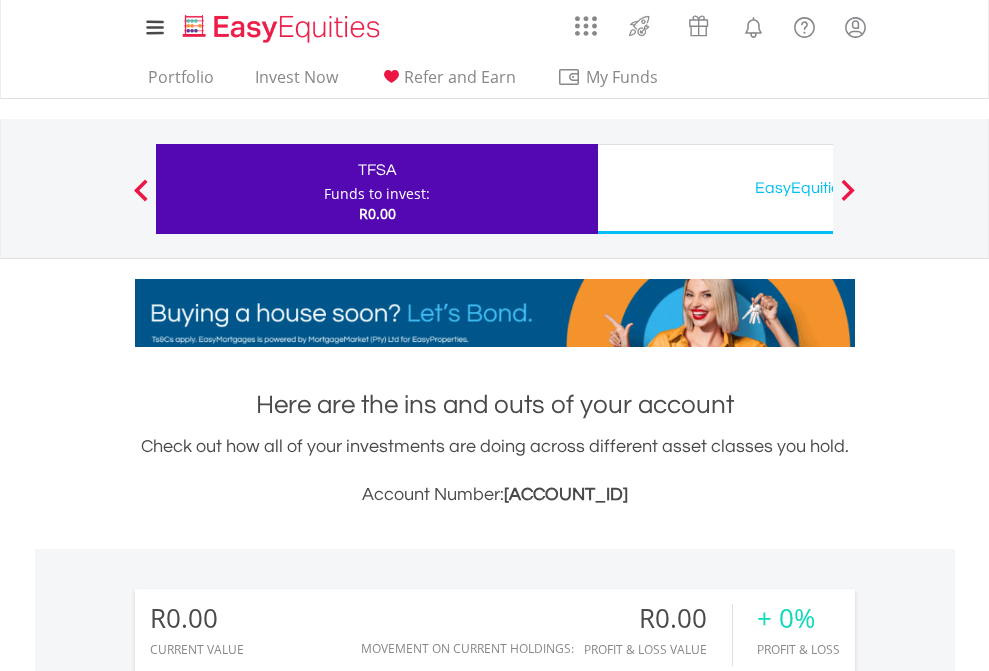 click on "EasyEquities USD" at bounding box center (818, 188) 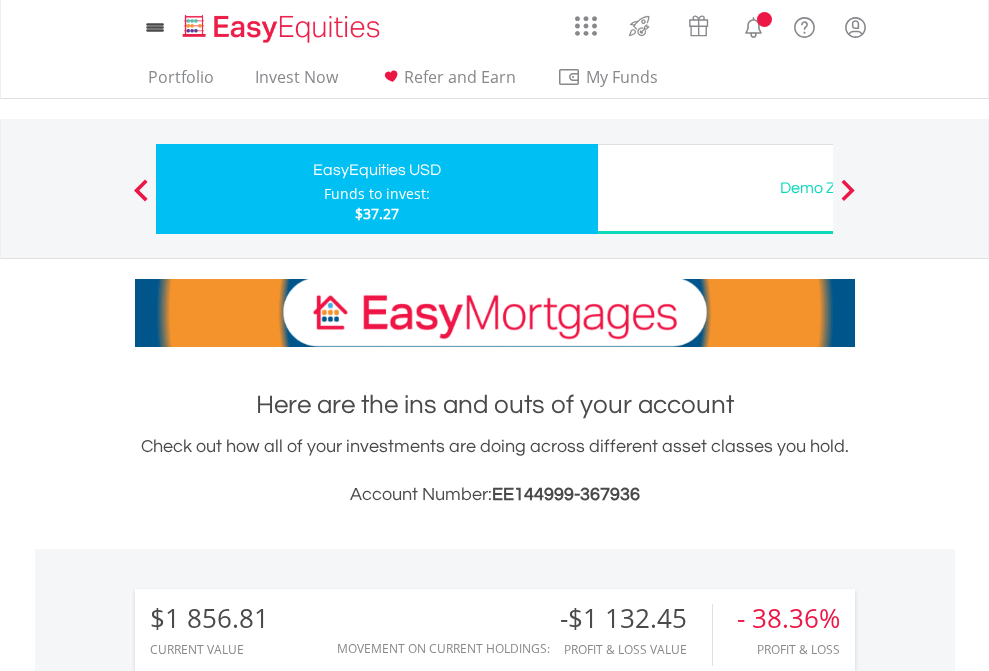 scroll, scrollTop: 0, scrollLeft: 0, axis: both 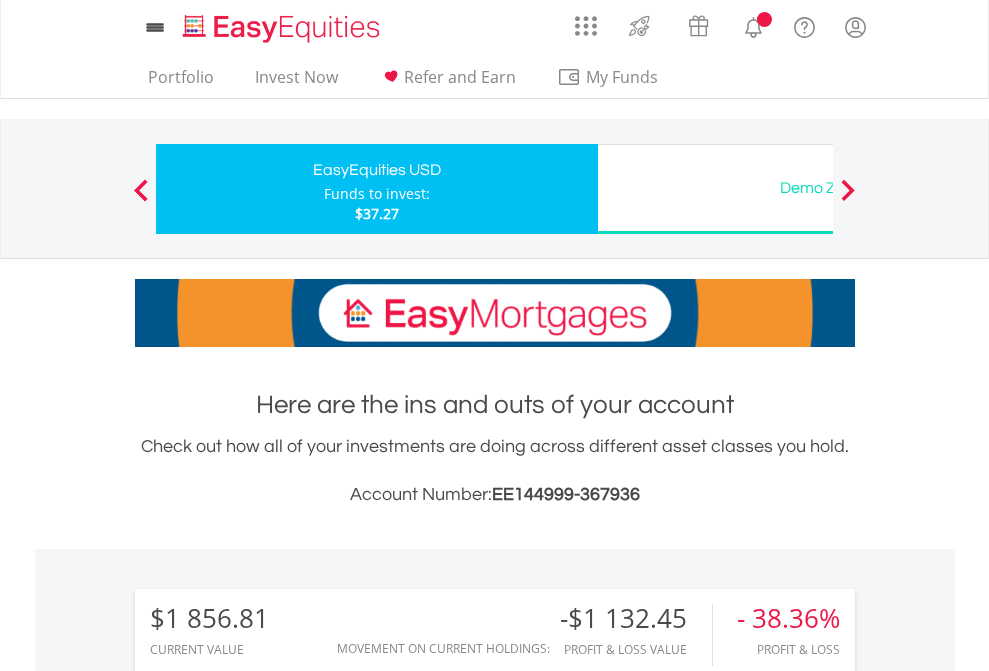 click on "All Holdings" at bounding box center [268, 1466] 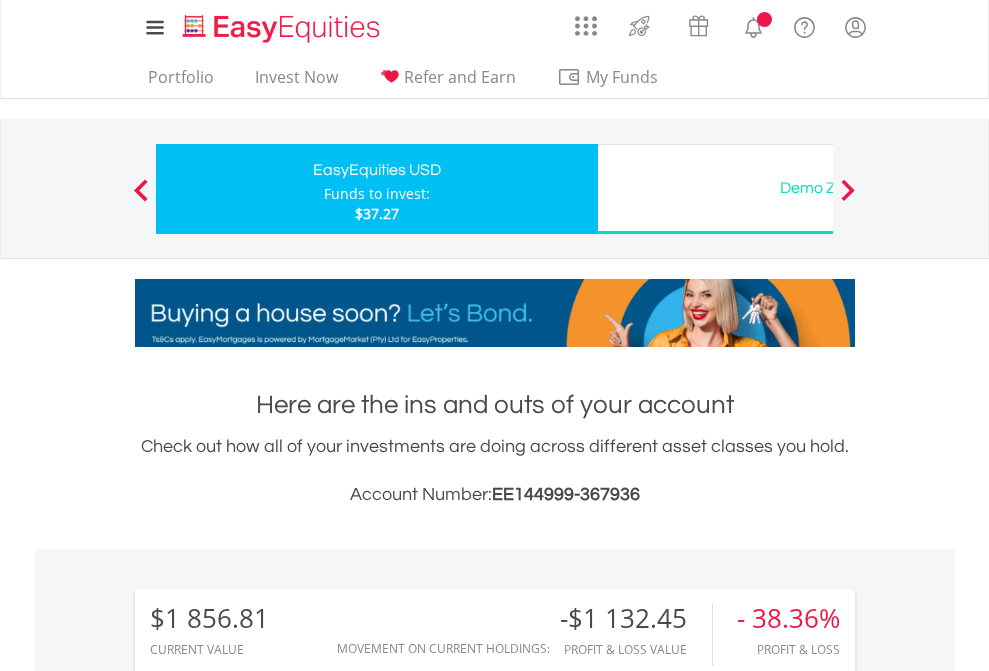scroll, scrollTop: 1493, scrollLeft: 0, axis: vertical 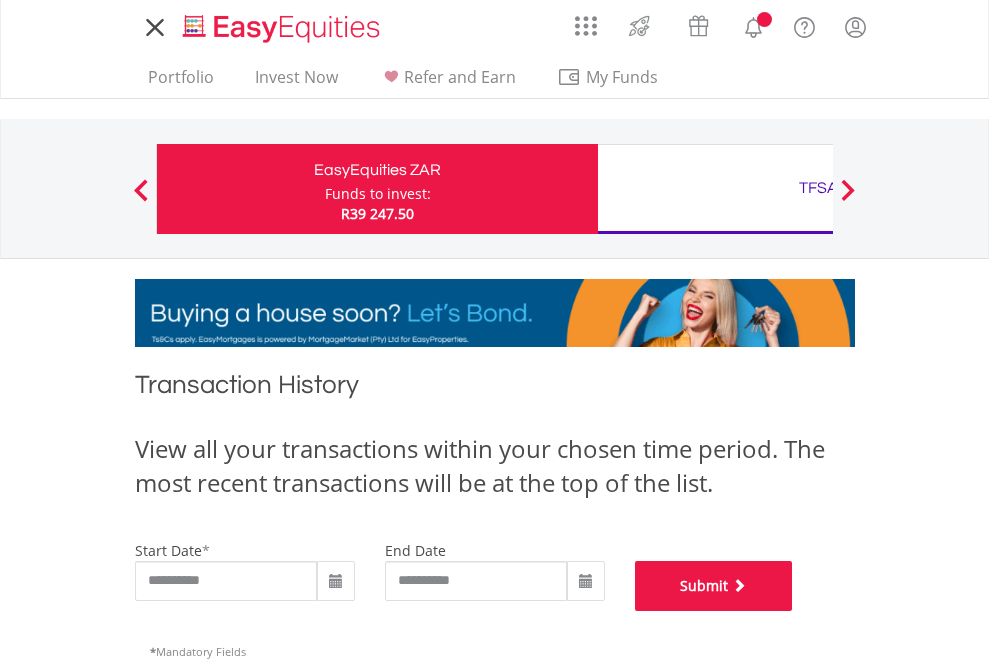 click on "Submit" at bounding box center [714, 586] 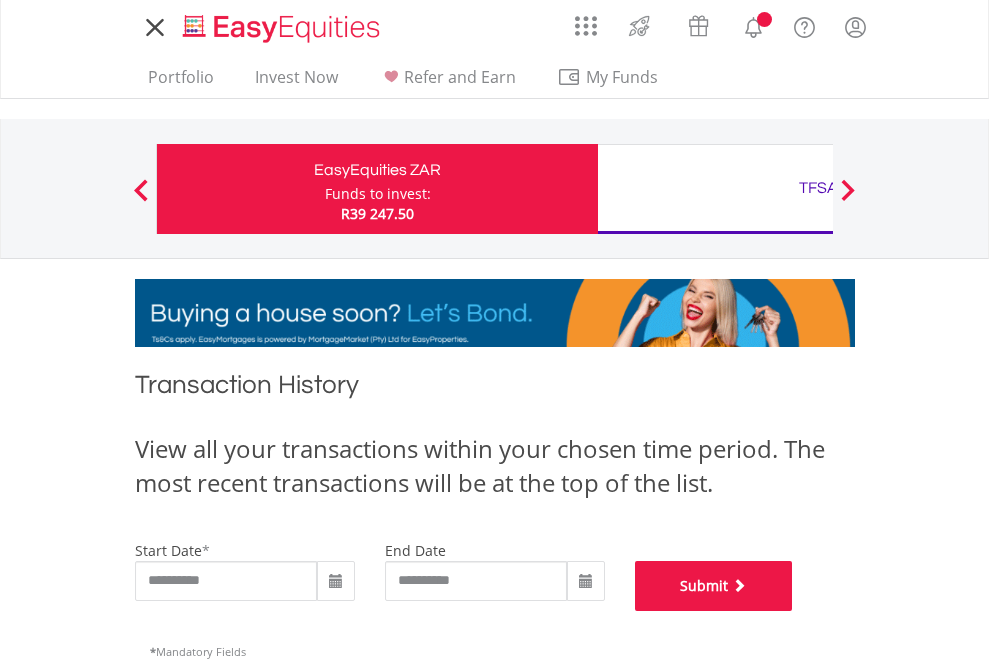 scroll, scrollTop: 811, scrollLeft: 0, axis: vertical 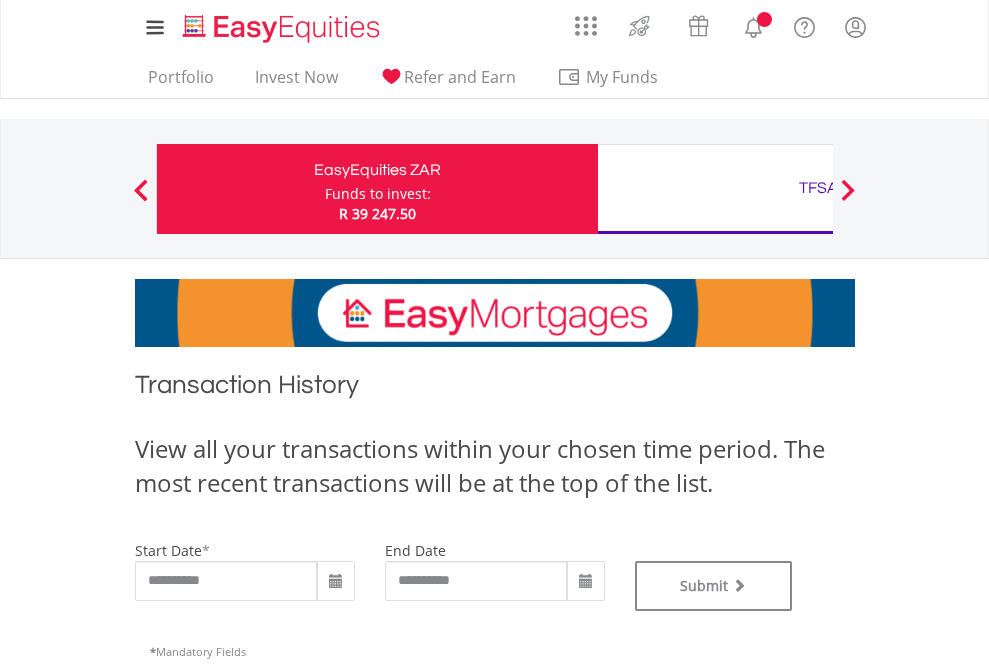 click on "TFSA" at bounding box center (818, 188) 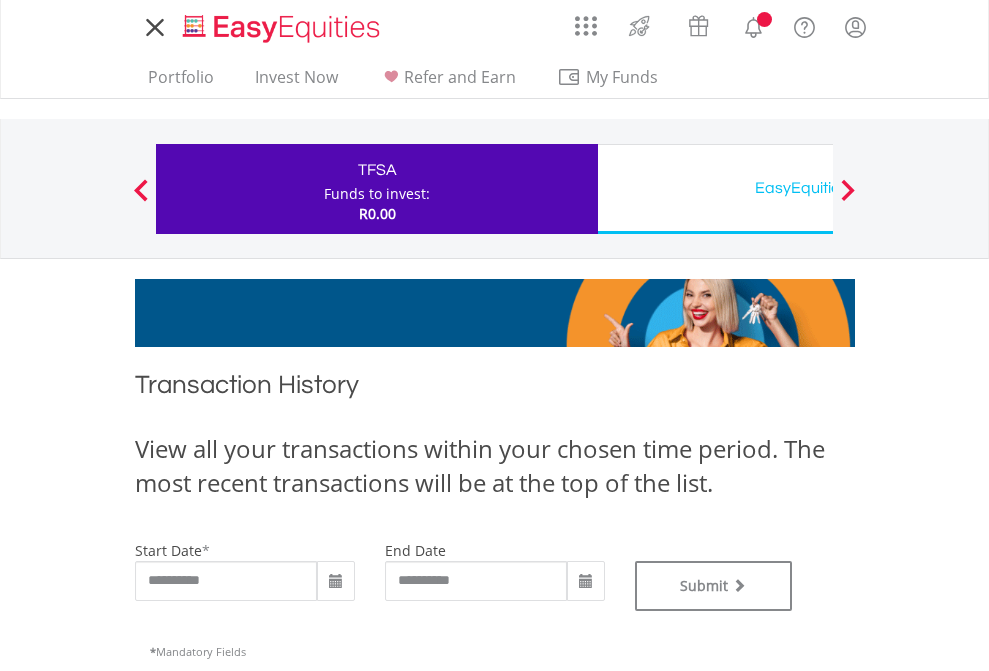 scroll, scrollTop: 0, scrollLeft: 0, axis: both 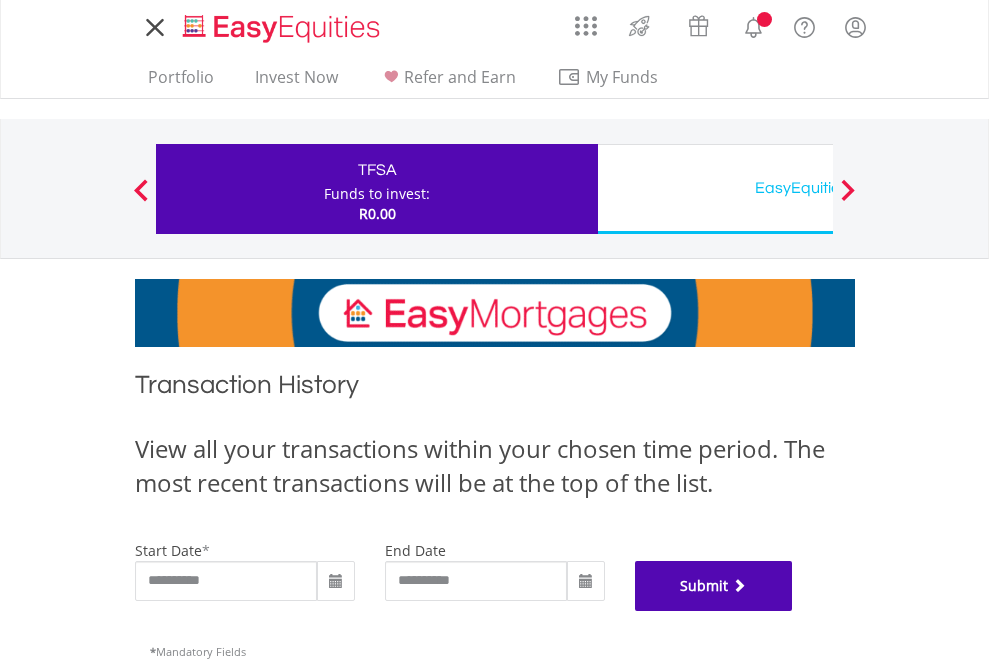 click on "Submit" at bounding box center (714, 586) 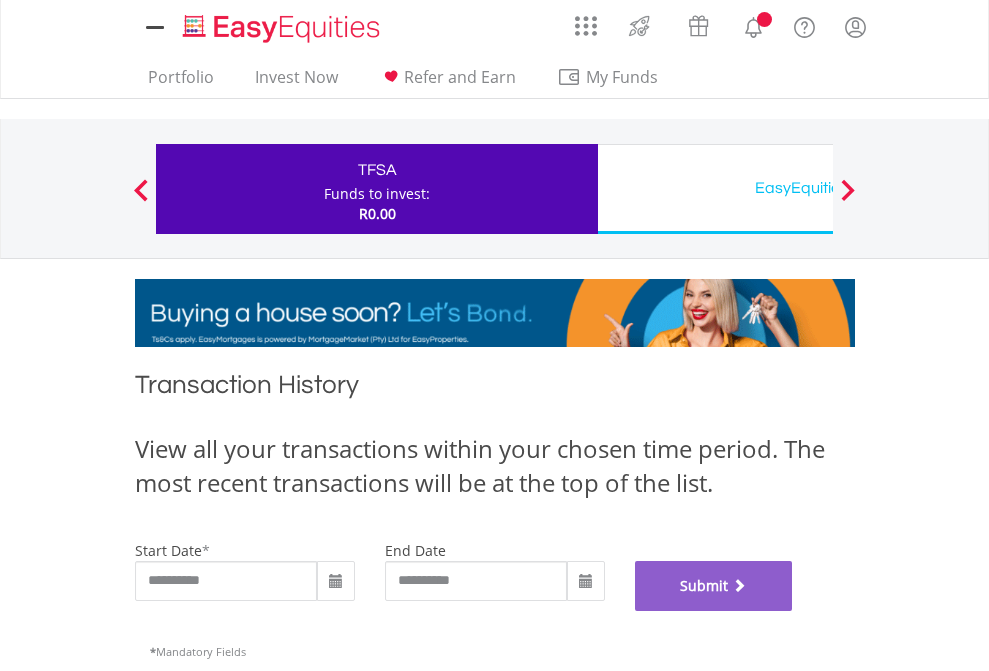scroll, scrollTop: 811, scrollLeft: 0, axis: vertical 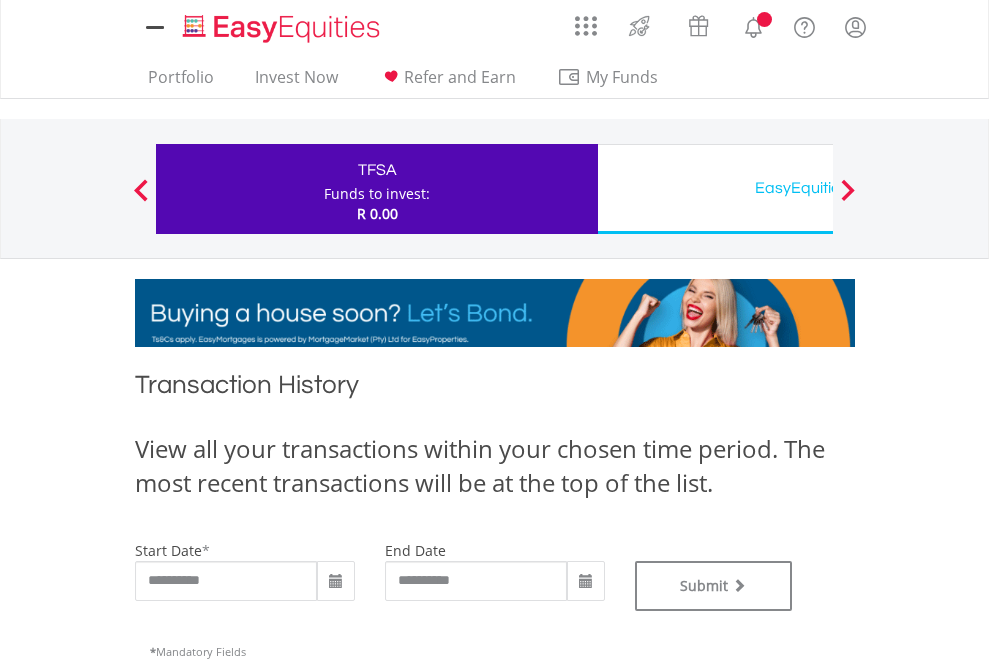 click on "EasyEquities USD" at bounding box center [818, 188] 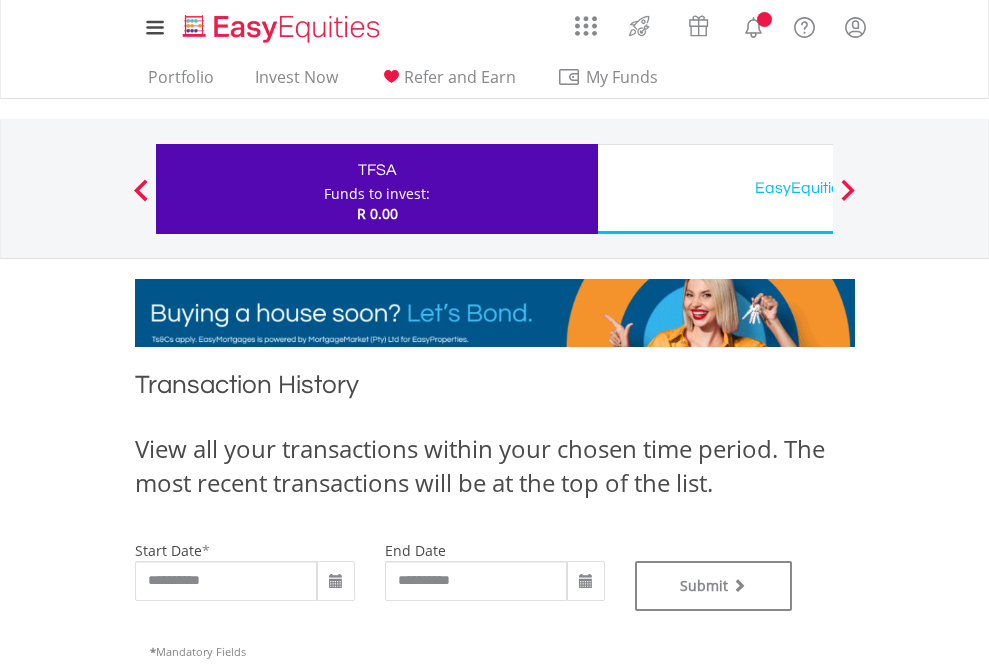type on "**********" 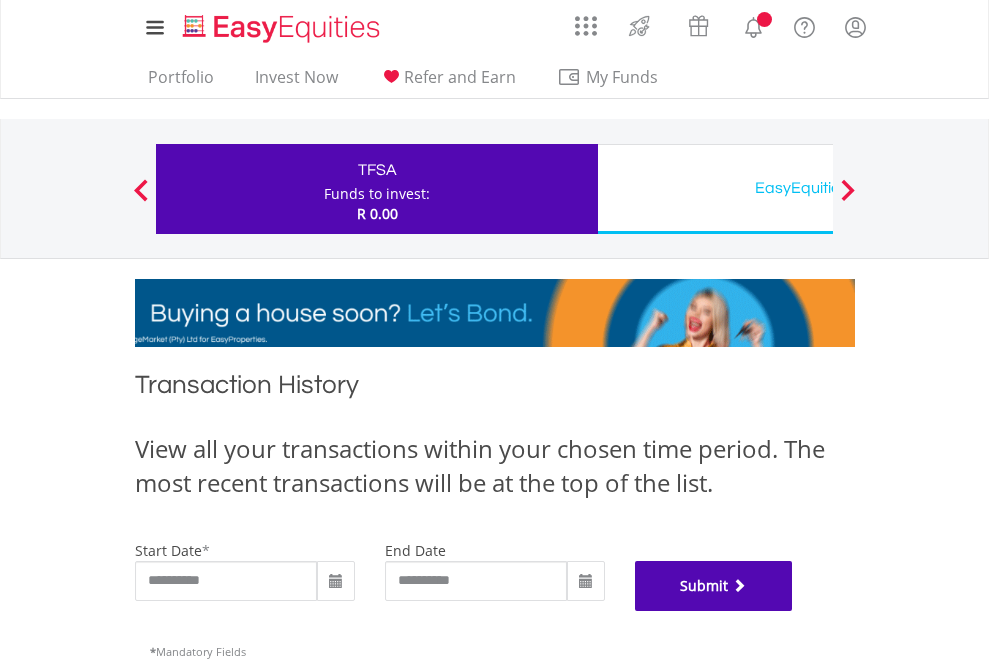 click on "Submit" at bounding box center (714, 586) 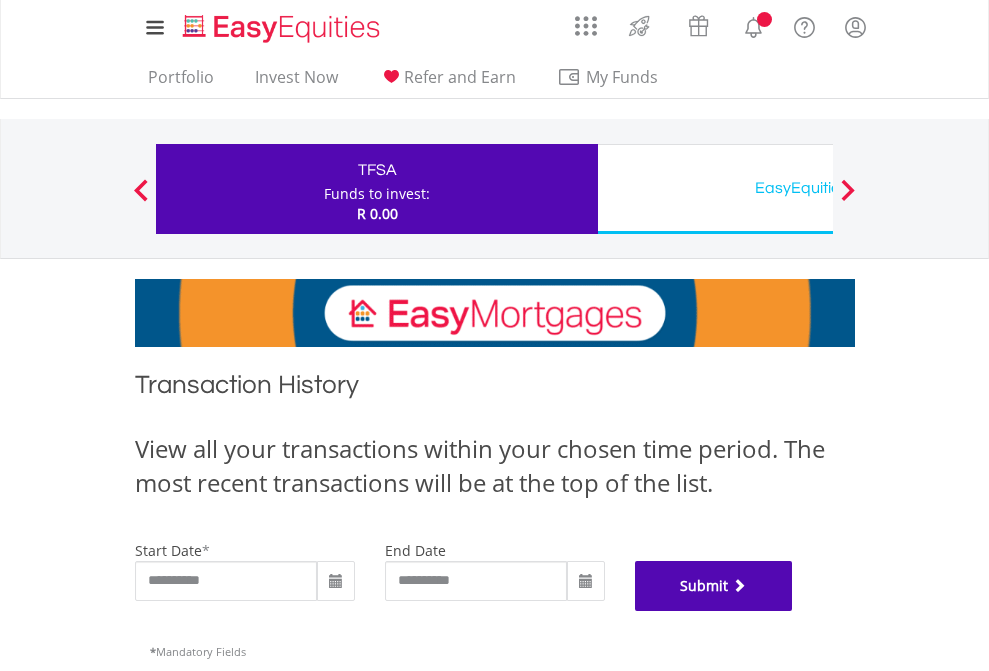 scroll, scrollTop: 811, scrollLeft: 0, axis: vertical 